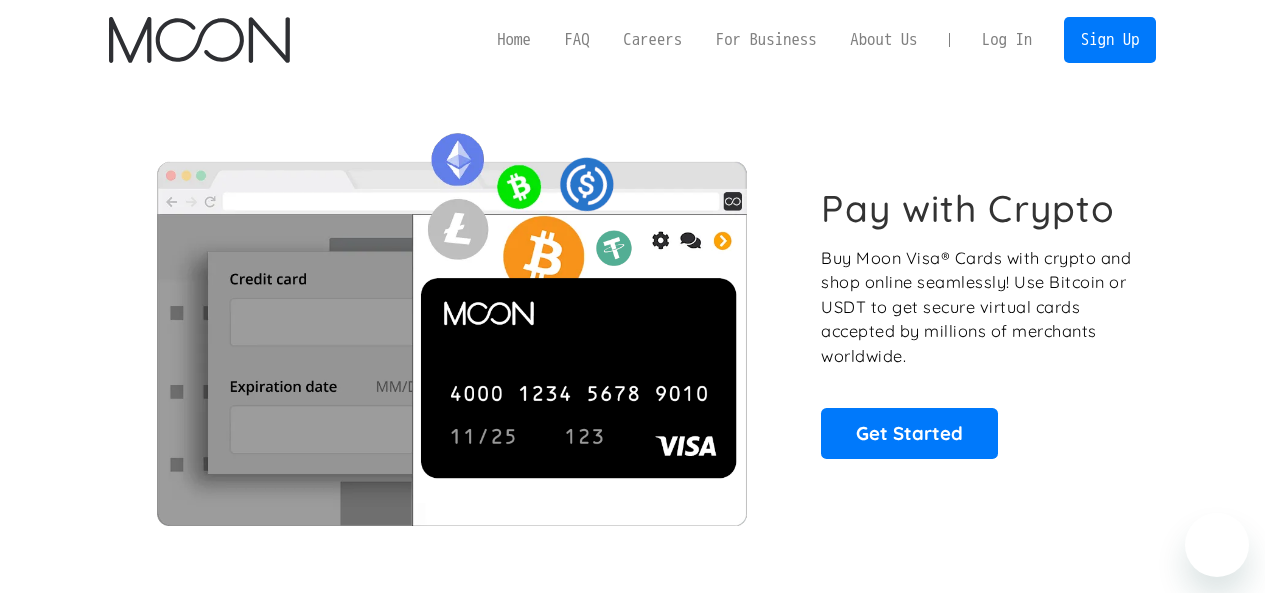scroll, scrollTop: 0, scrollLeft: 0, axis: both 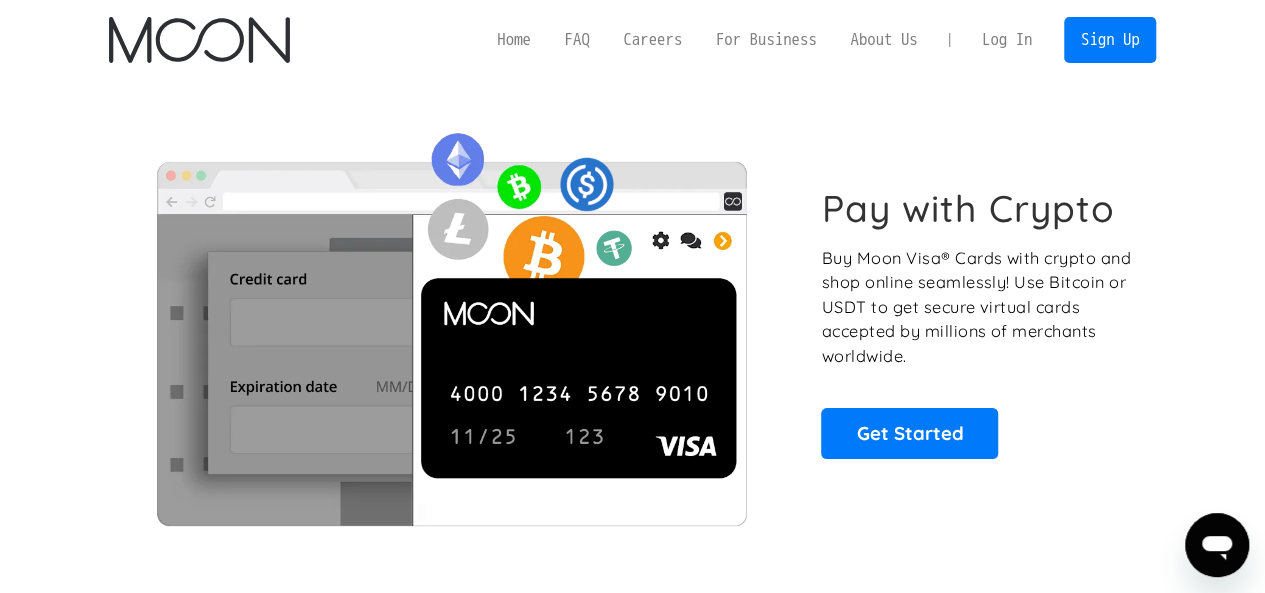 click on "Log In" at bounding box center (1007, 40) 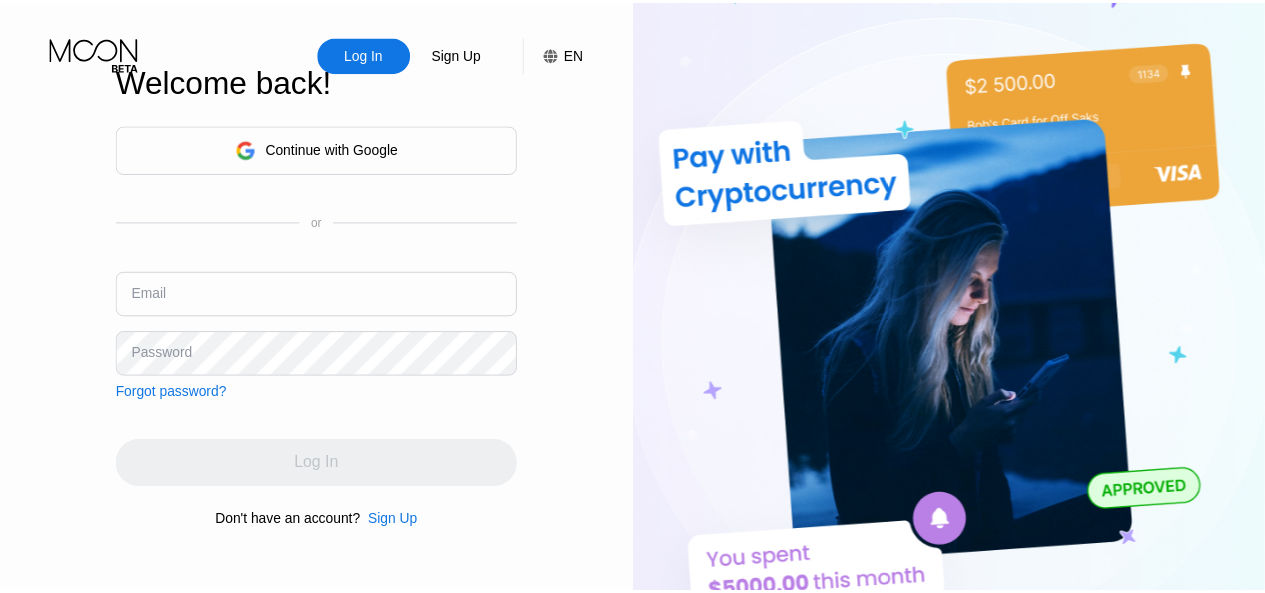 scroll, scrollTop: 0, scrollLeft: 0, axis: both 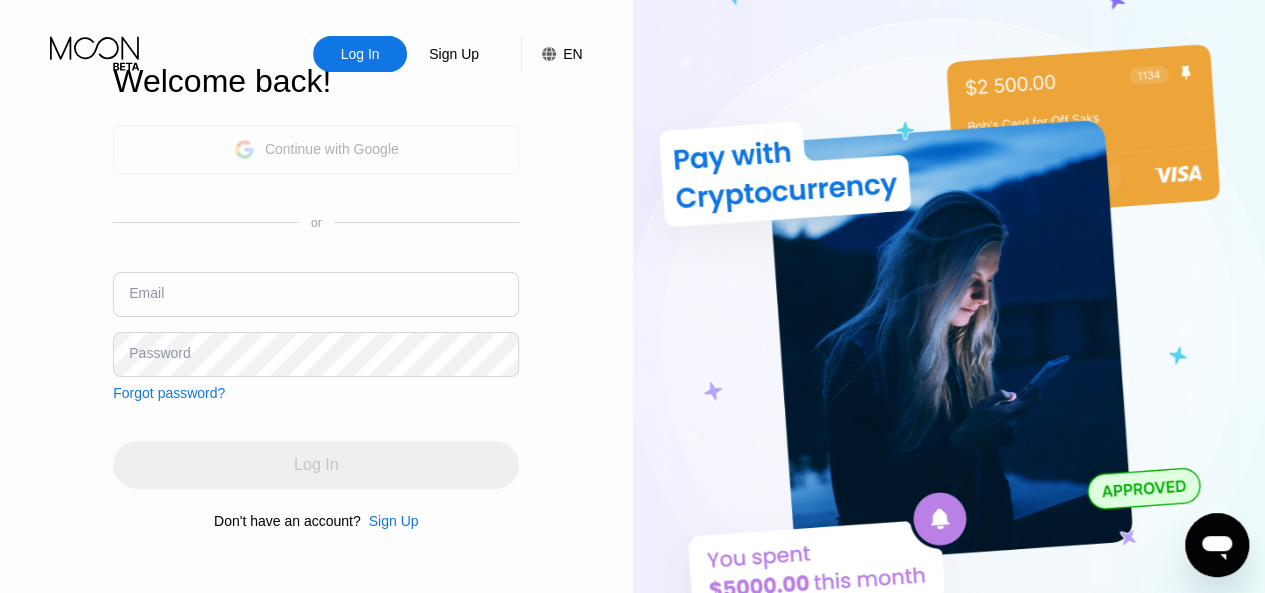click on "Continue with Google" at bounding box center [316, 149] 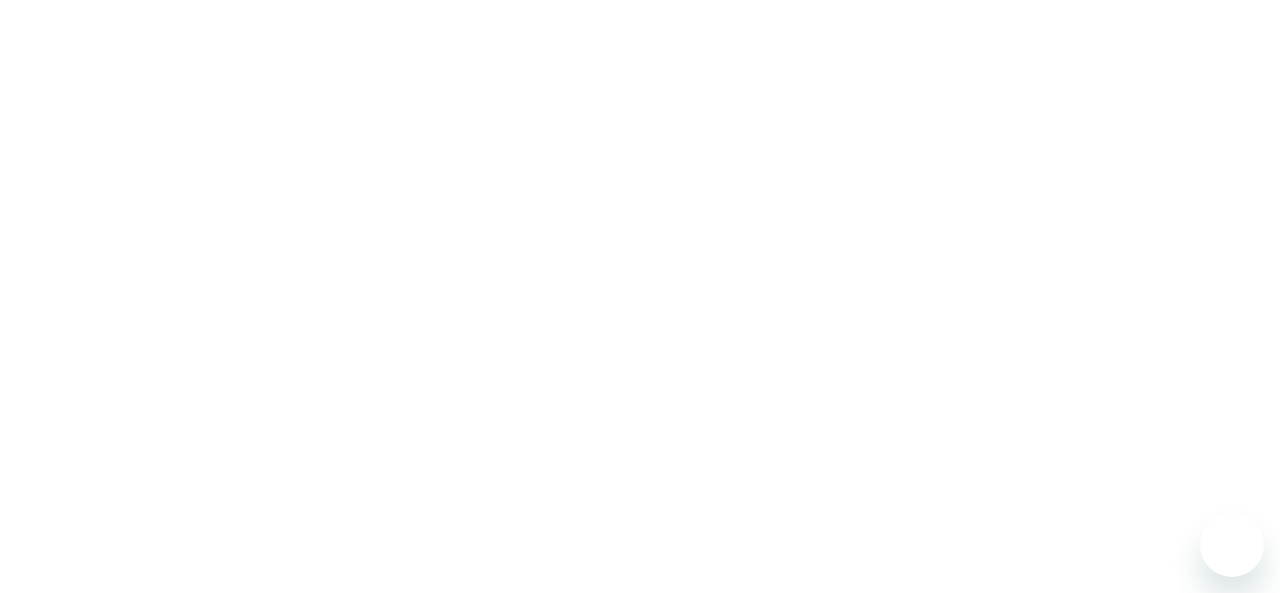 scroll, scrollTop: 0, scrollLeft: 0, axis: both 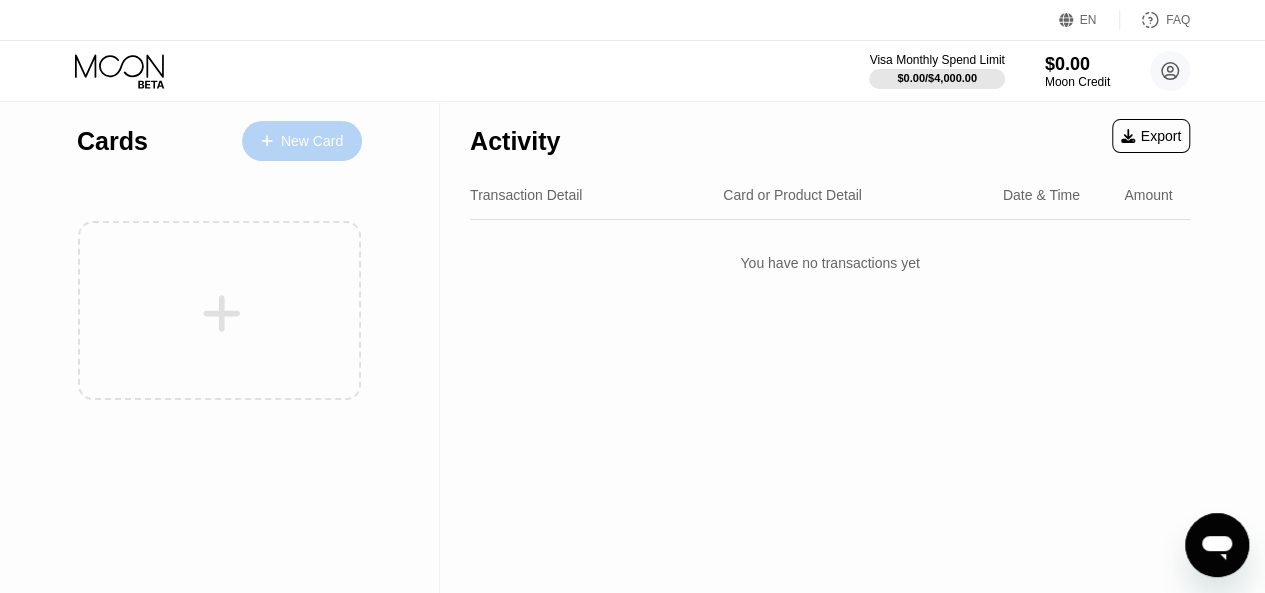 click on "New Card" at bounding box center (312, 141) 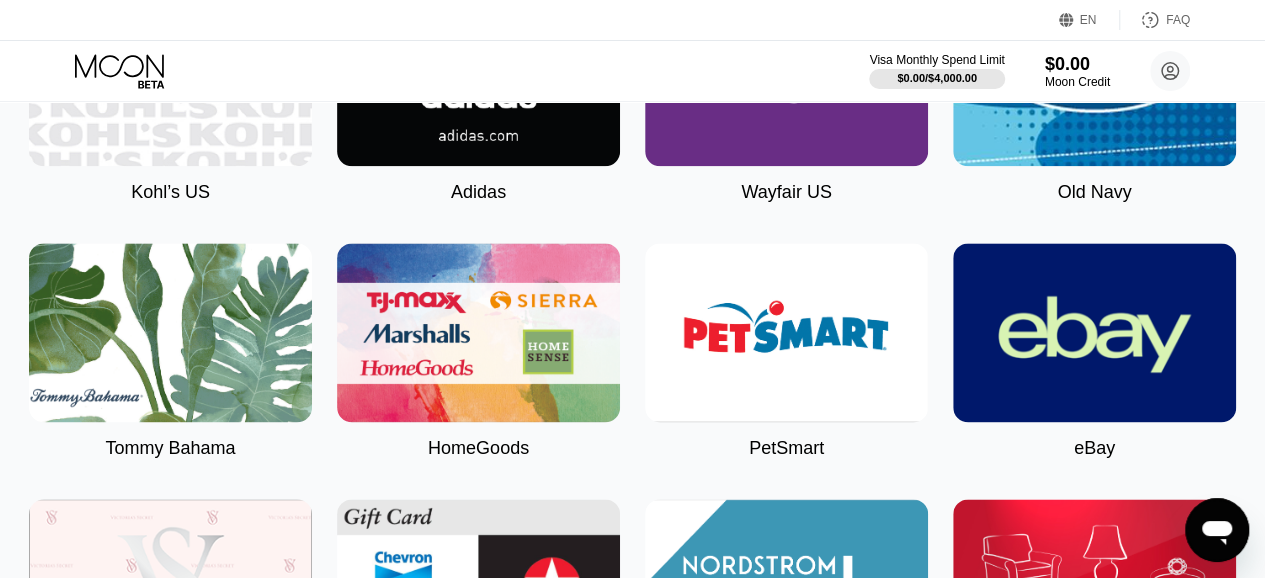 scroll, scrollTop: 5040, scrollLeft: 0, axis: vertical 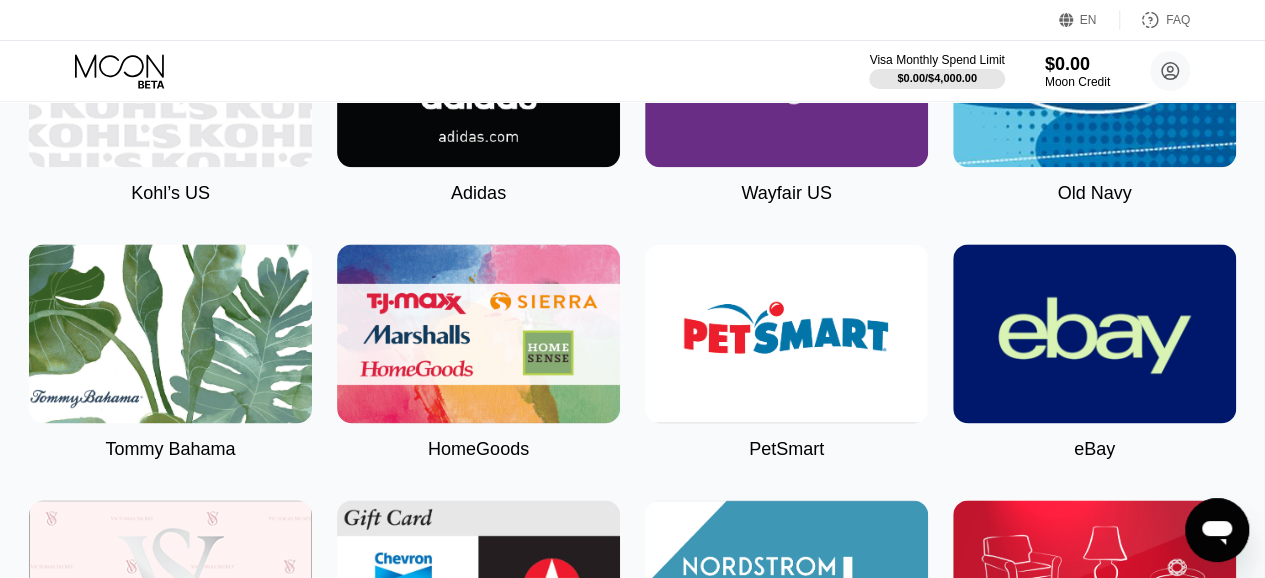 click at bounding box center [1094, 333] 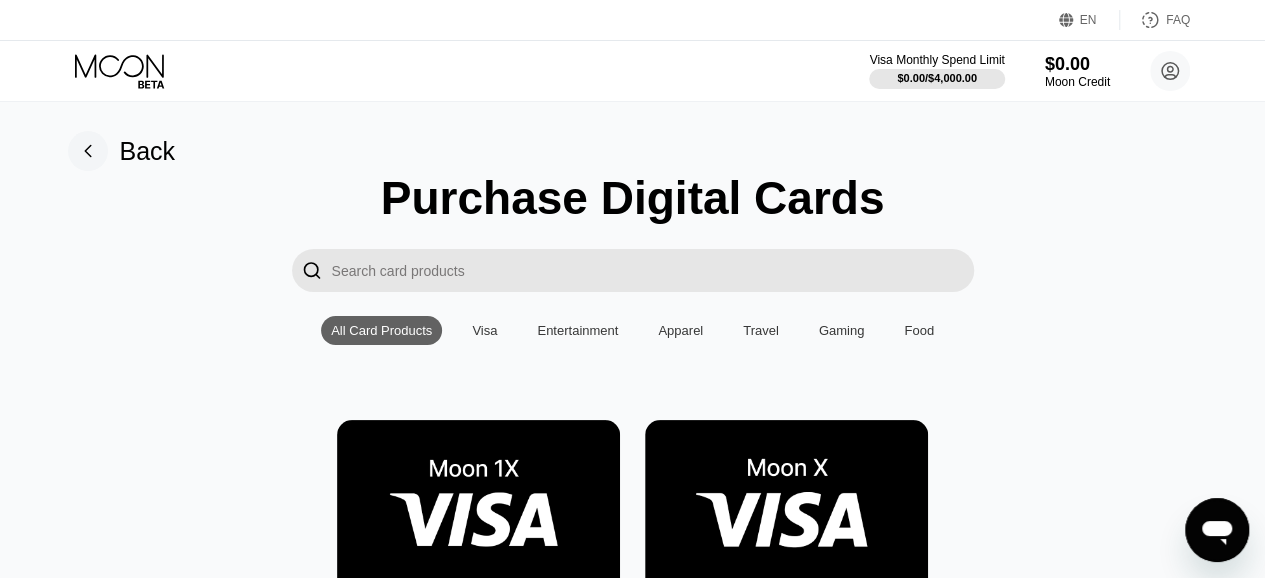 scroll, scrollTop: 0, scrollLeft: 0, axis: both 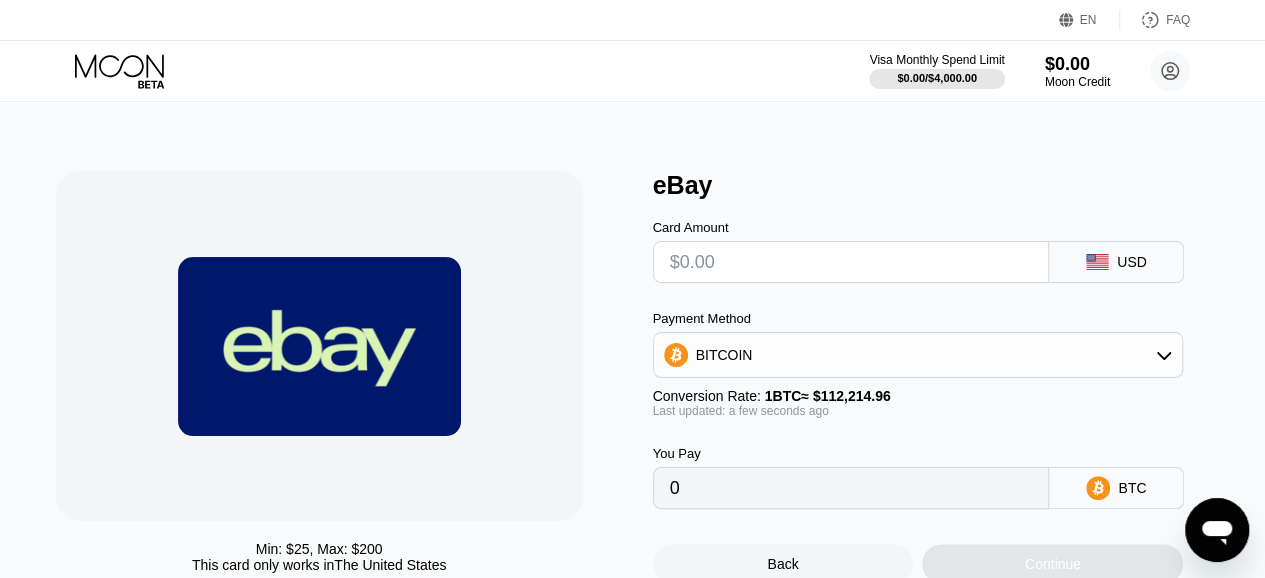 click on "BITCOIN" at bounding box center [918, 355] 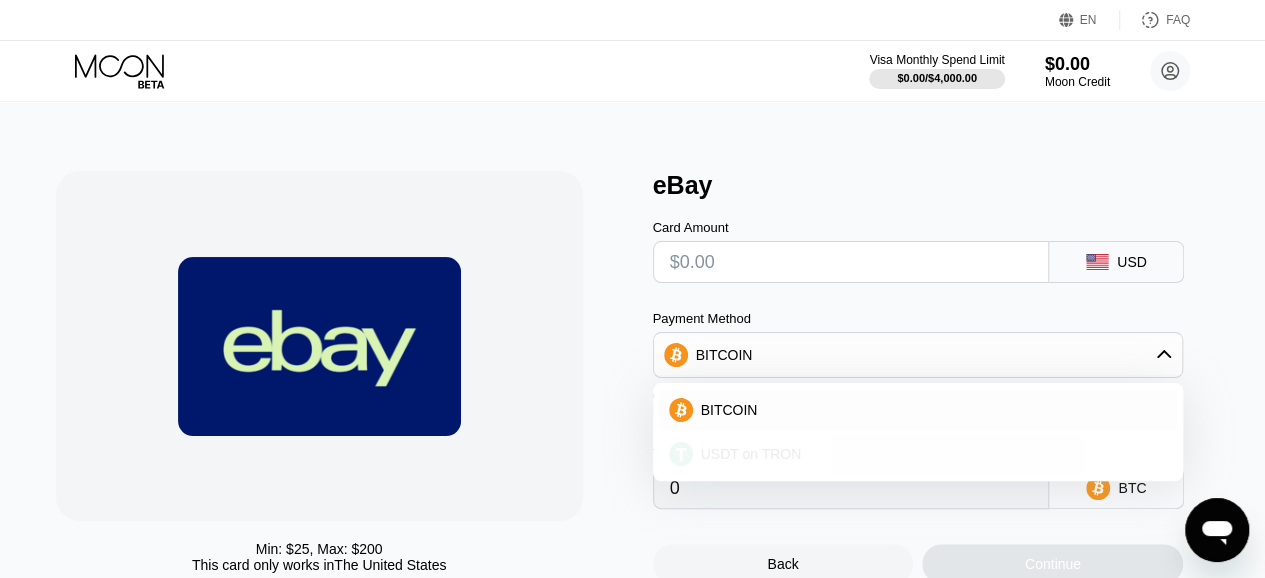 click on "USDT on TRON" at bounding box center [930, 454] 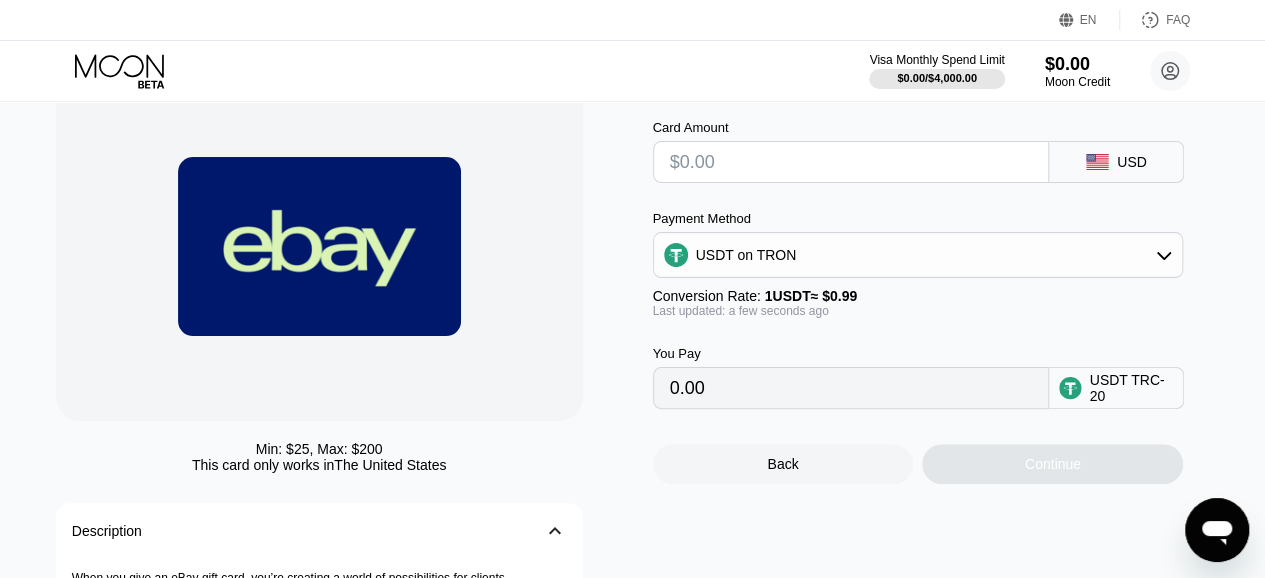 scroll, scrollTop: 0, scrollLeft: 0, axis: both 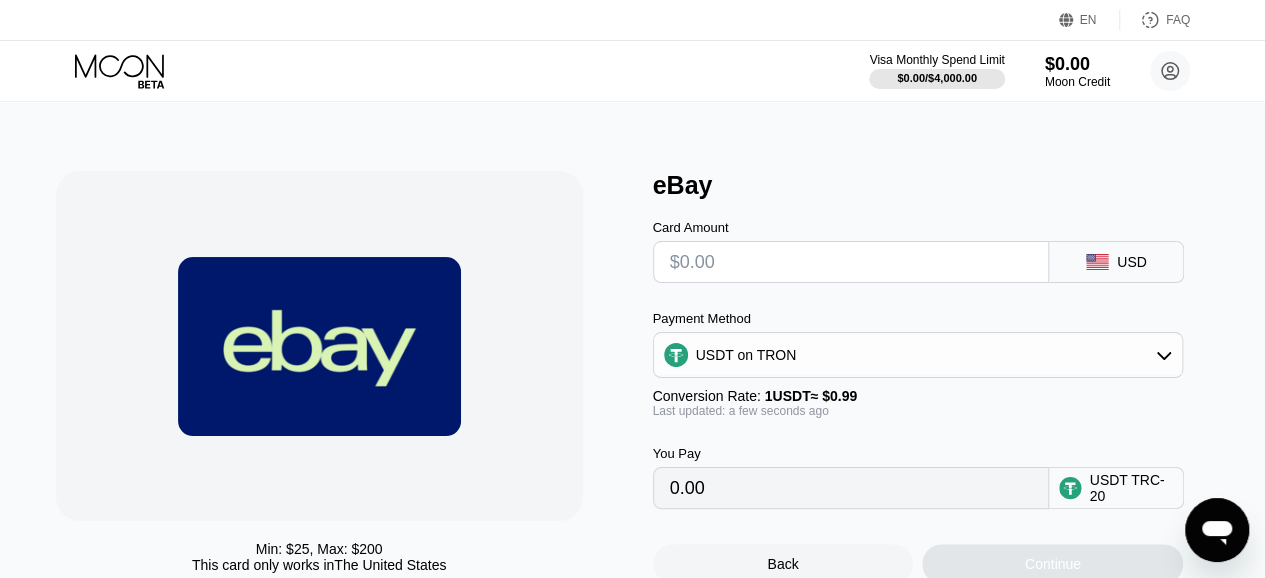 drag, startPoint x: 753, startPoint y: 274, endPoint x: 638, endPoint y: 259, distance: 115.97414 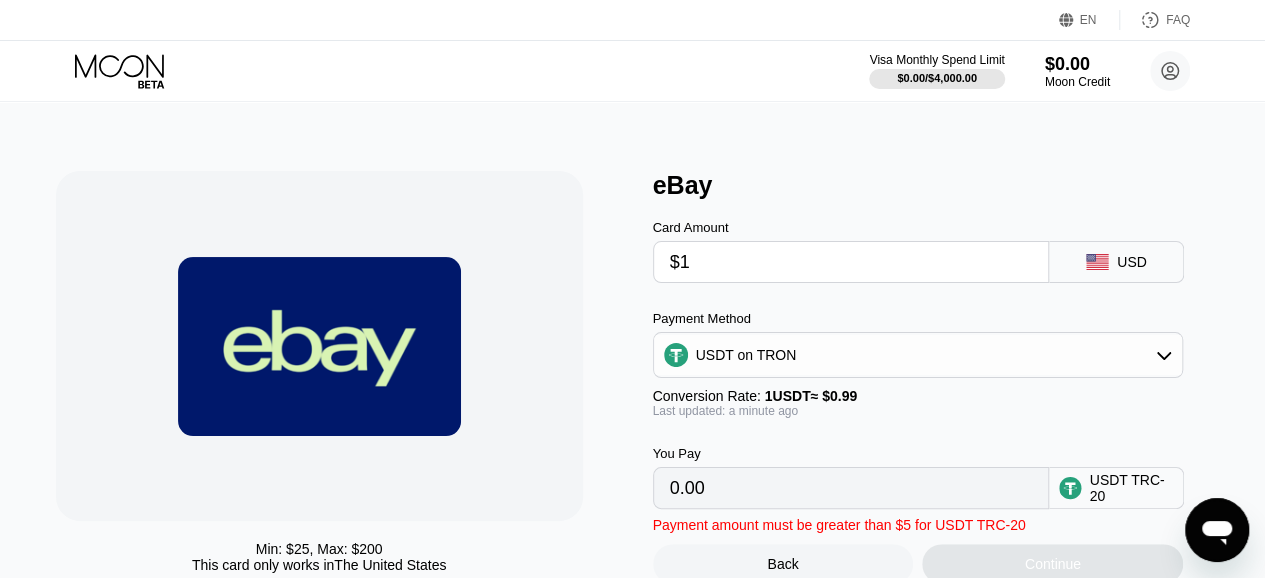 type on "1.01" 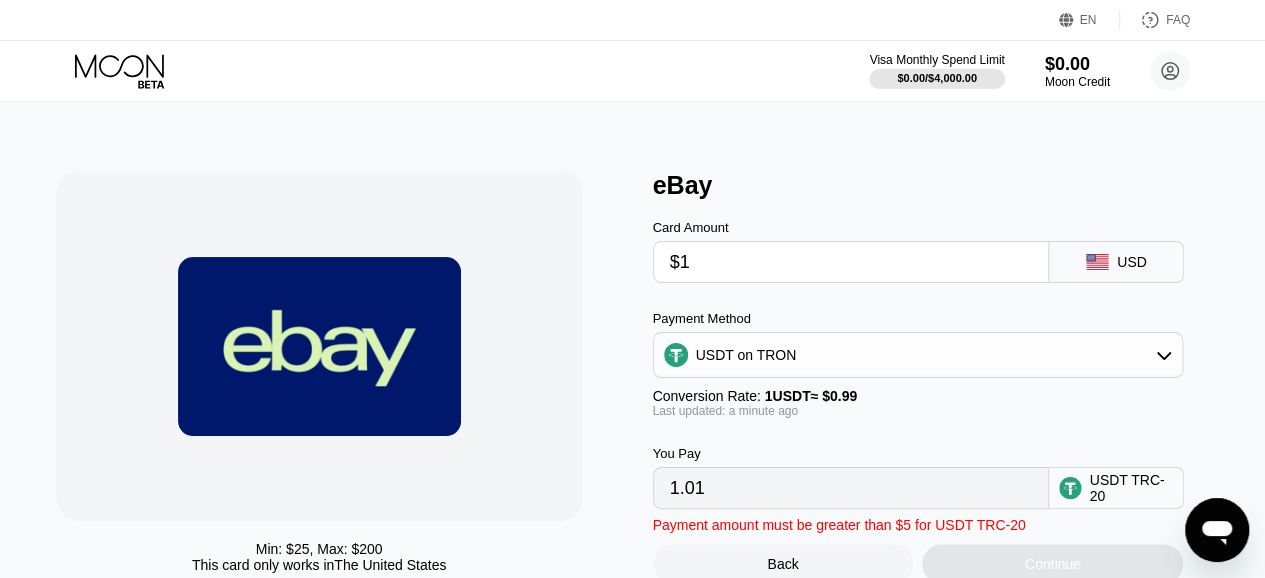type on "$1" 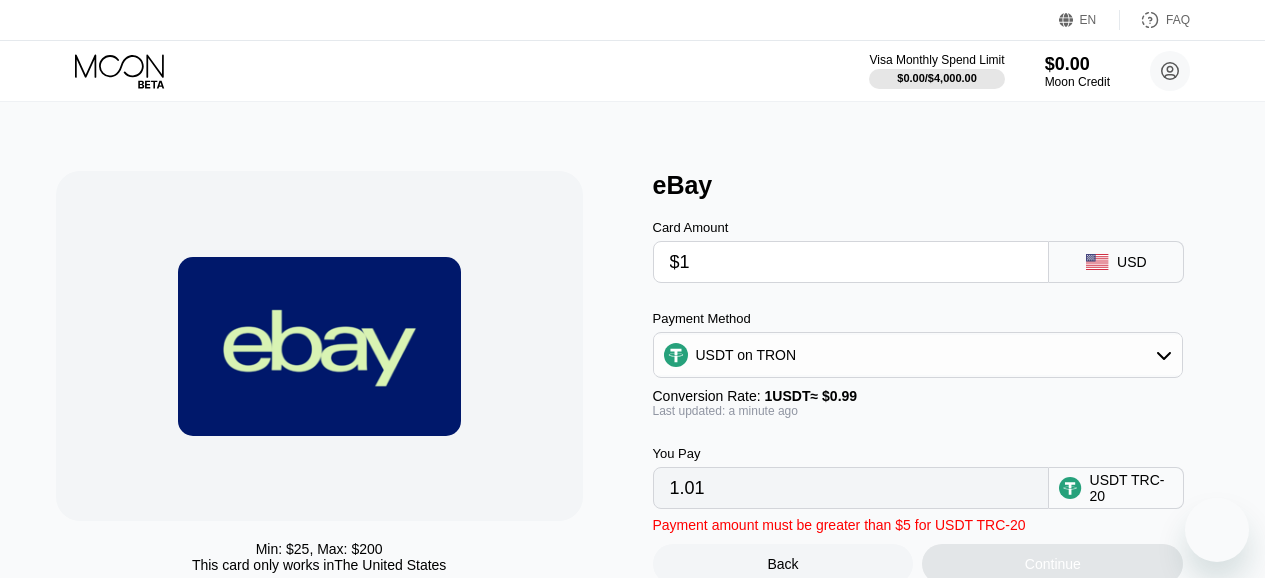 scroll, scrollTop: 0, scrollLeft: 0, axis: both 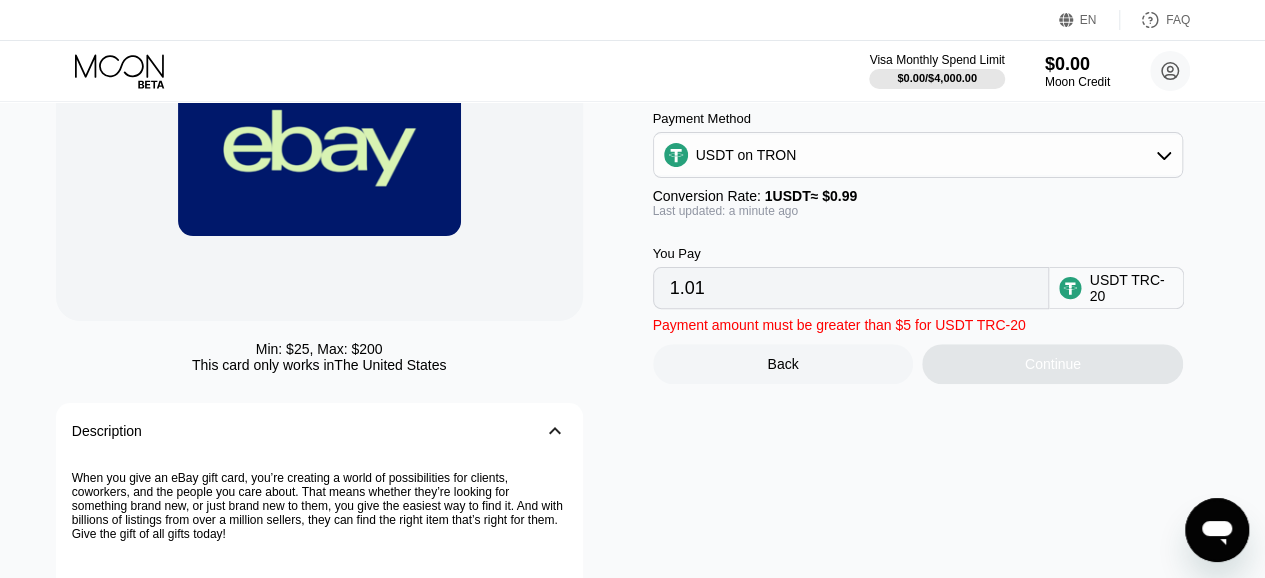 click on "USDT on TRON" at bounding box center [918, 155] 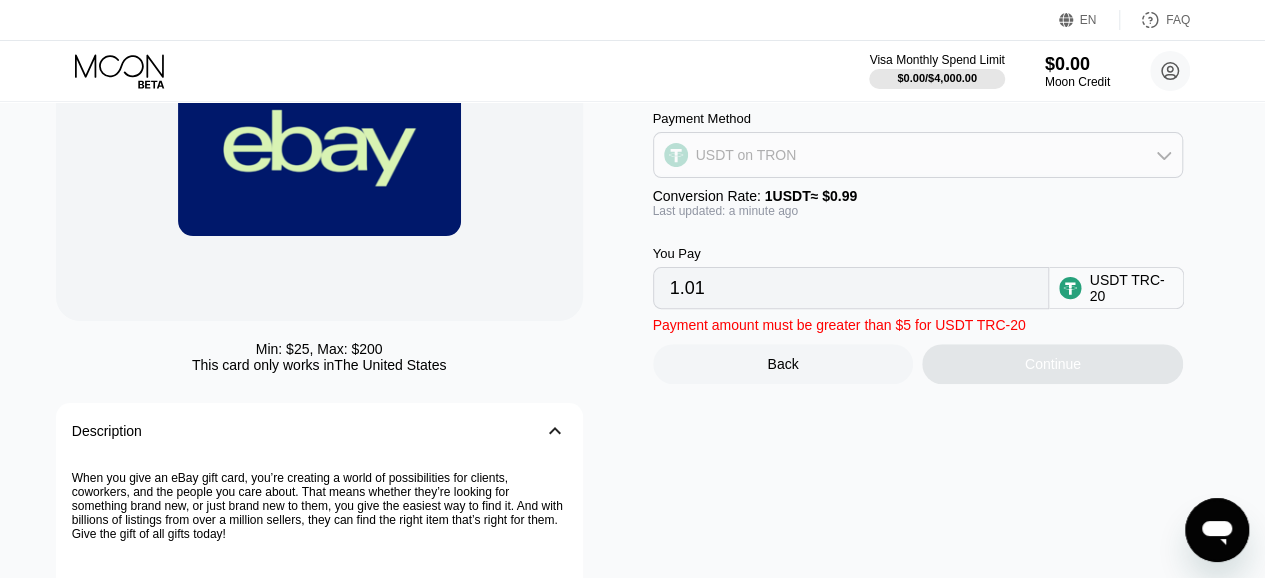 click on "USDT on TRON" at bounding box center (918, 155) 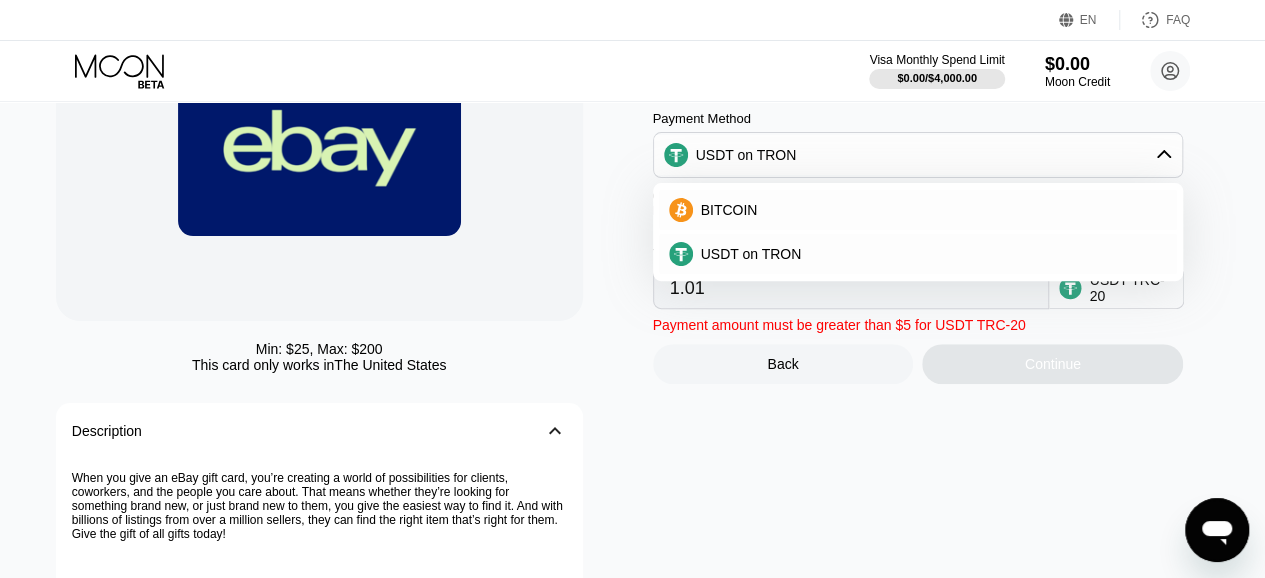 click on "USDT on TRON" at bounding box center [918, 155] 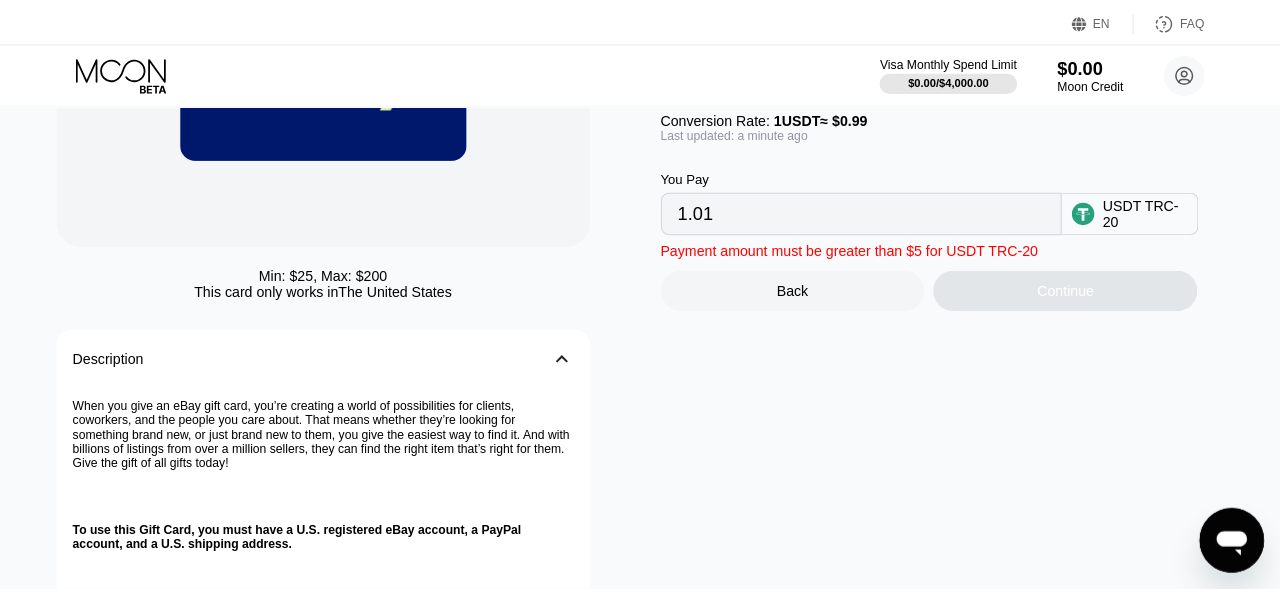 scroll, scrollTop: 0, scrollLeft: 0, axis: both 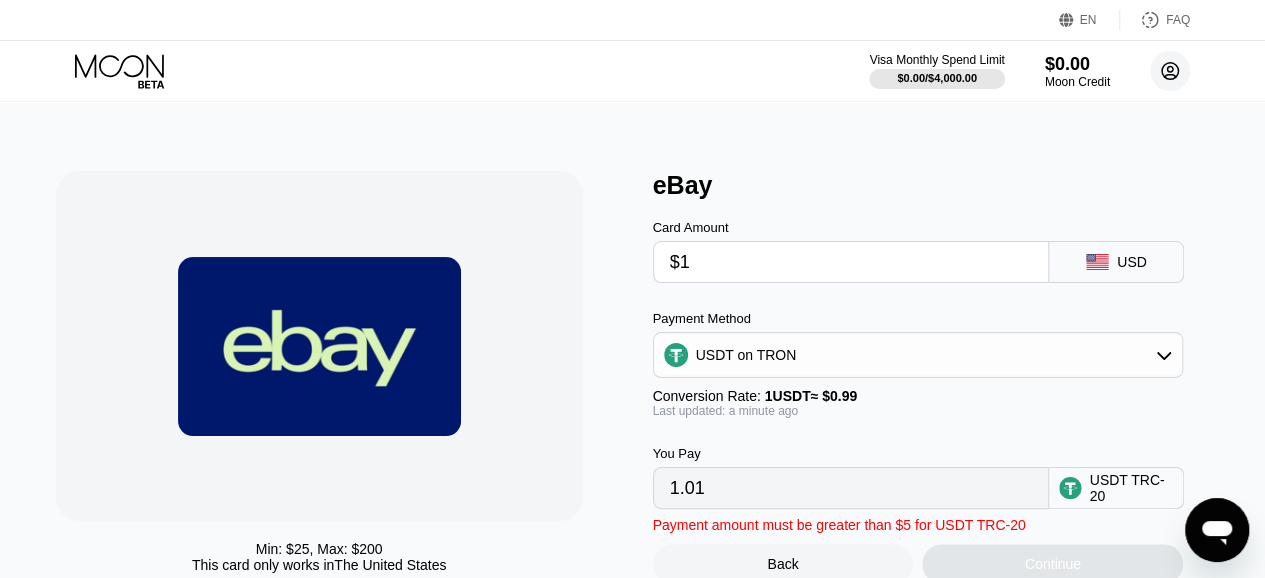 click 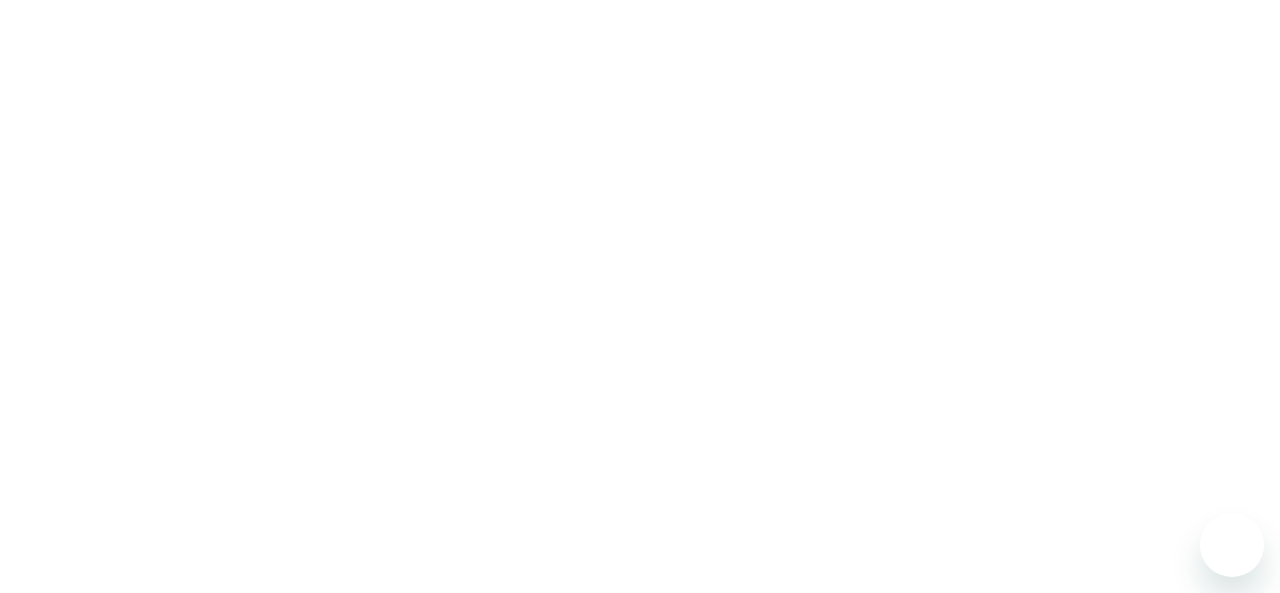 scroll, scrollTop: 0, scrollLeft: 0, axis: both 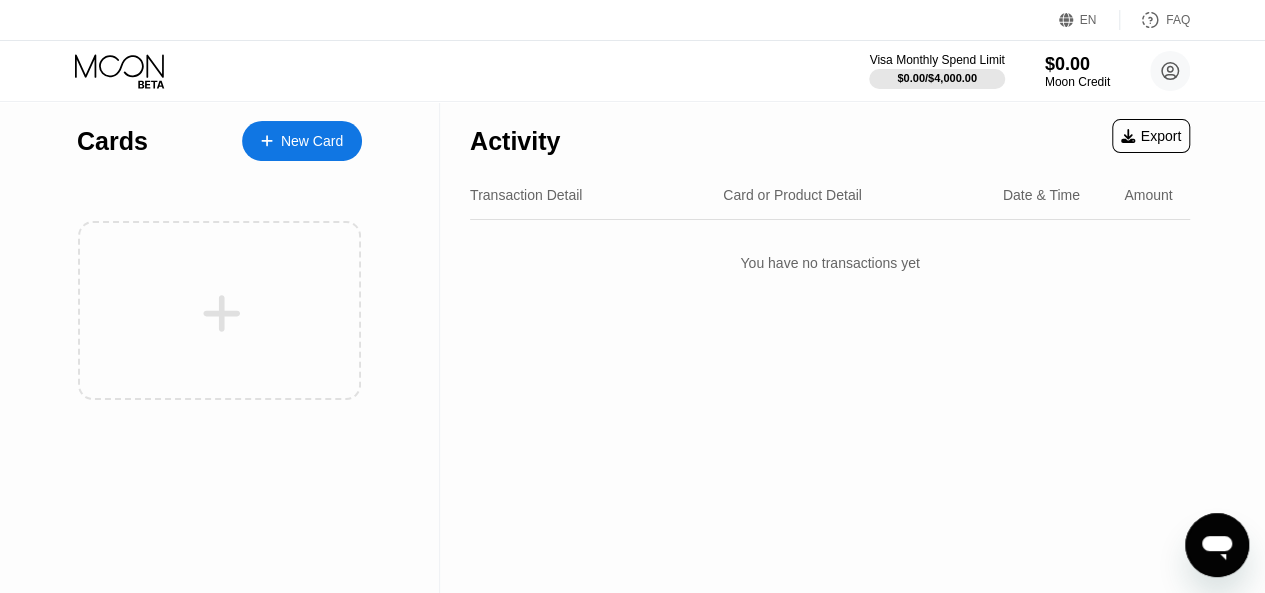 click on "New Card" at bounding box center [312, 141] 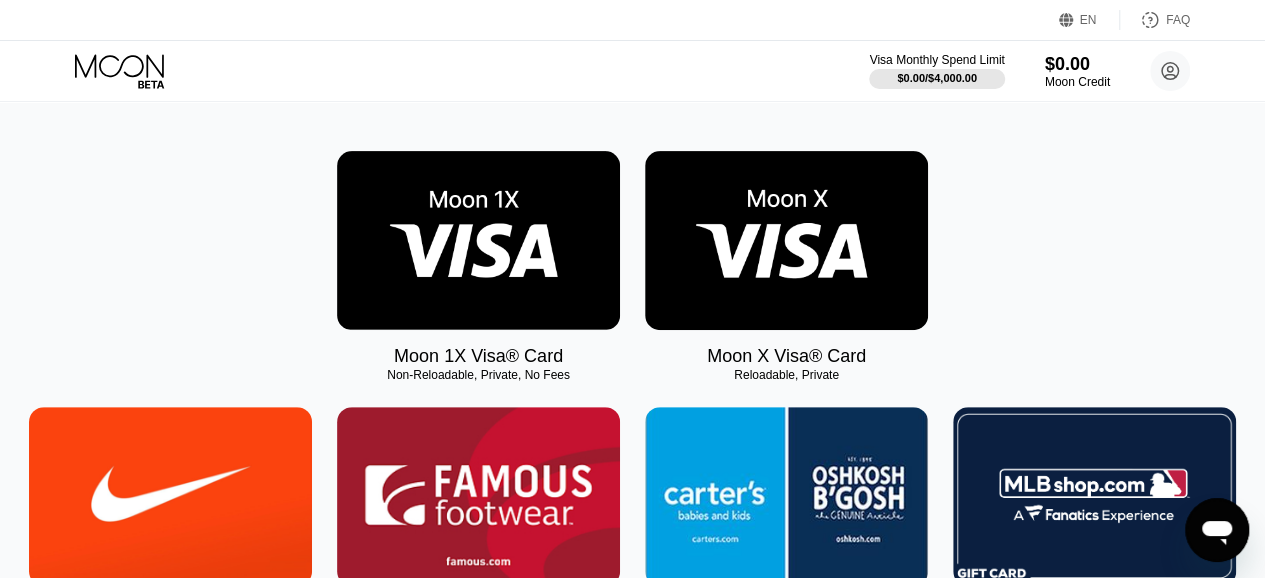 scroll, scrollTop: 100, scrollLeft: 0, axis: vertical 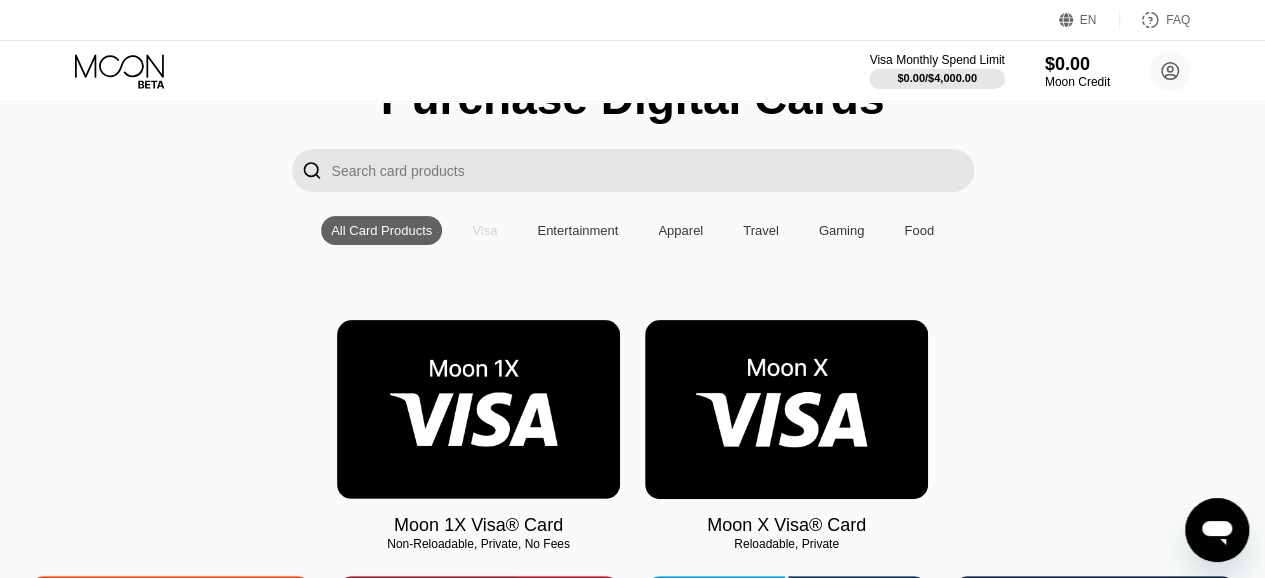 click on "Visa" at bounding box center (484, 230) 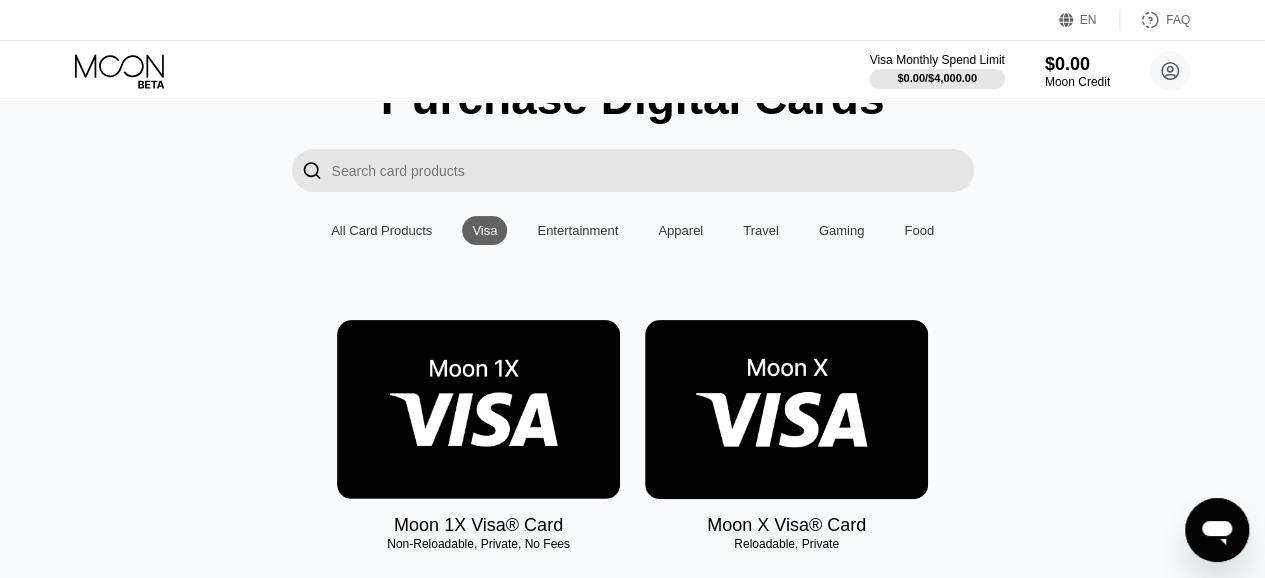 click at bounding box center [653, 170] 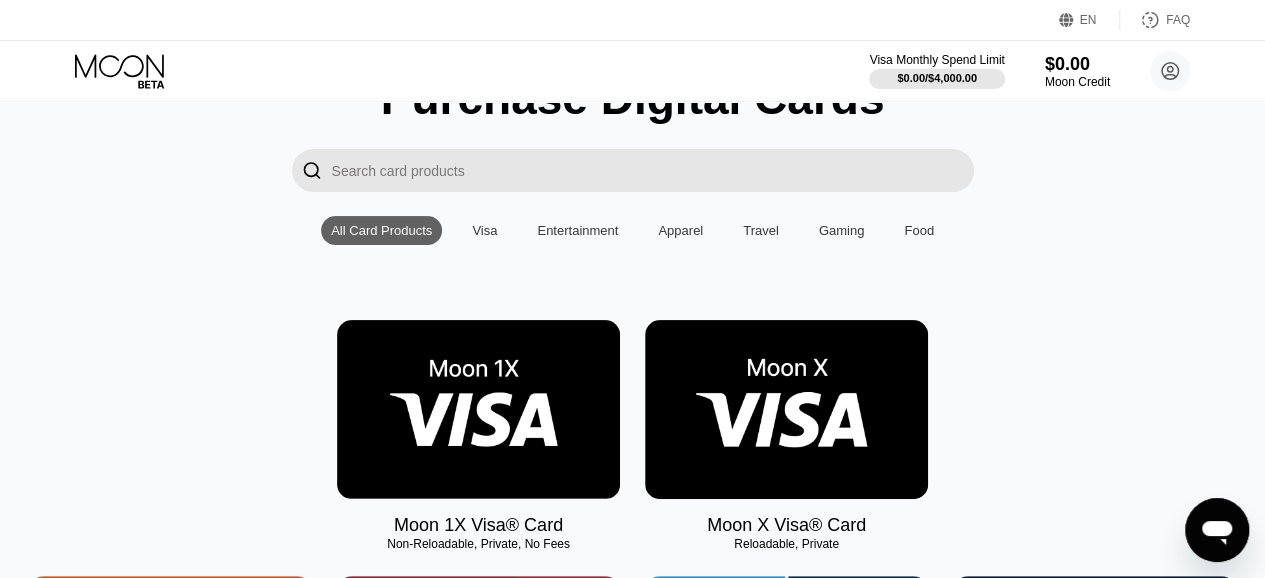 click at bounding box center [653, 170] 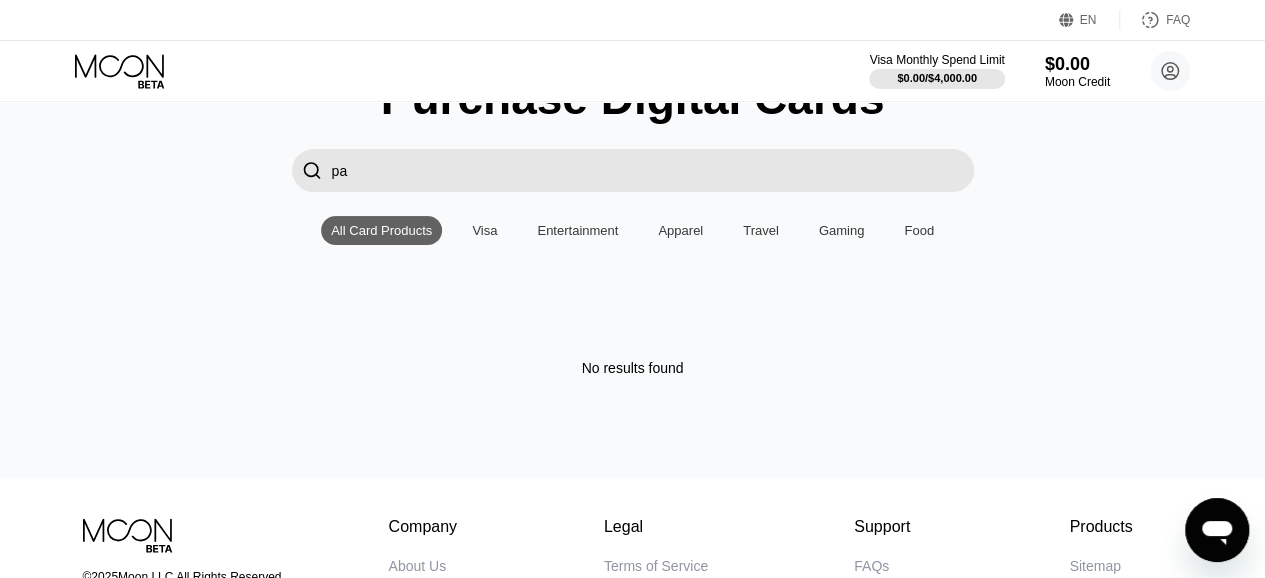 type on "p" 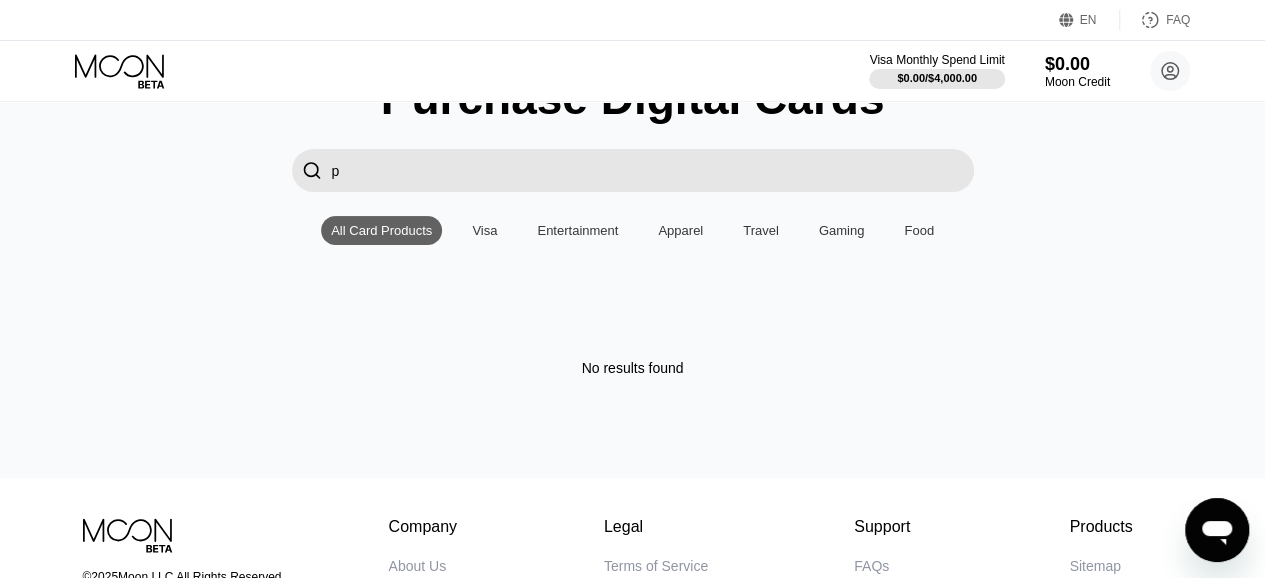 type 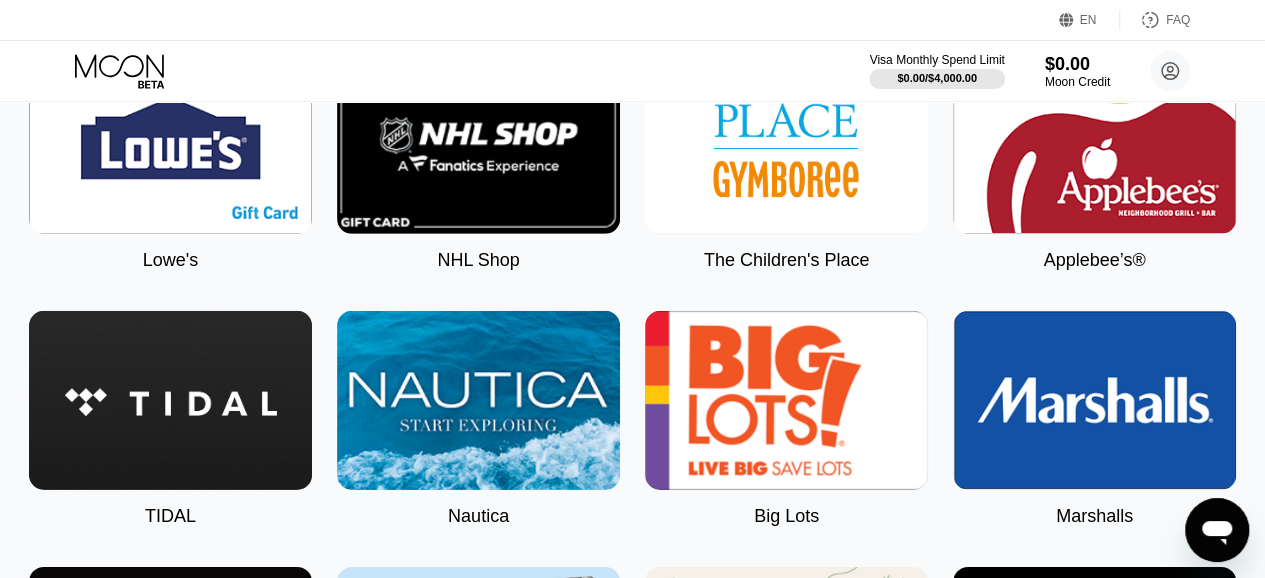 scroll, scrollTop: 3200, scrollLeft: 0, axis: vertical 